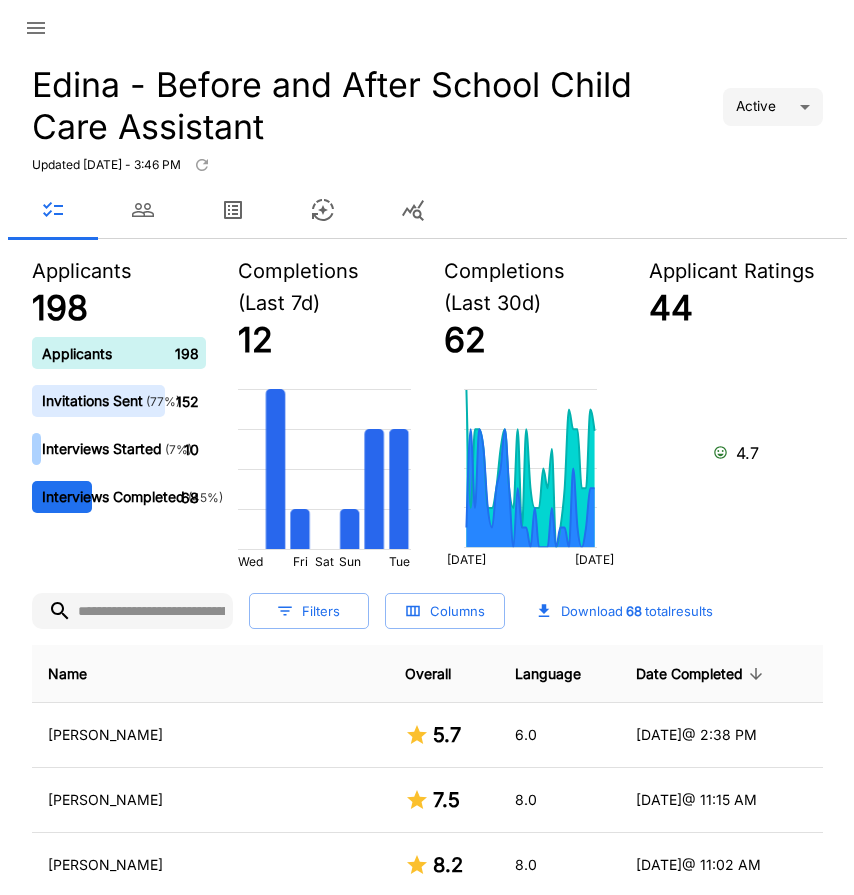 scroll, scrollTop: 0, scrollLeft: 0, axis: both 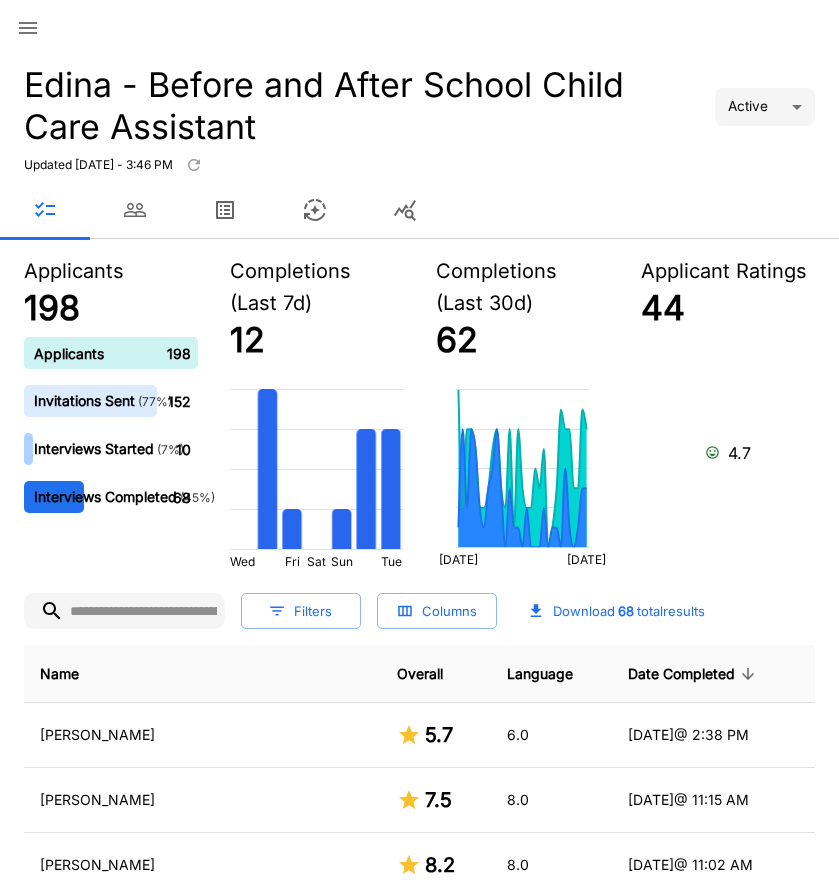 click 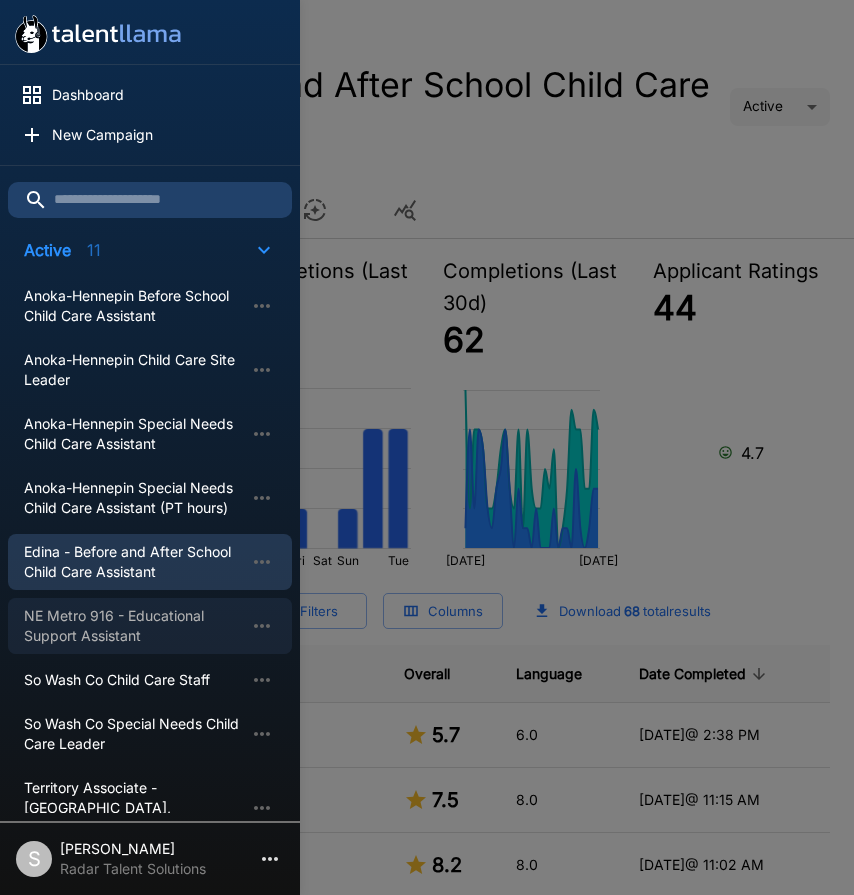 click on "NE Metro 916 - Educational Support Assistant" at bounding box center (134, 626) 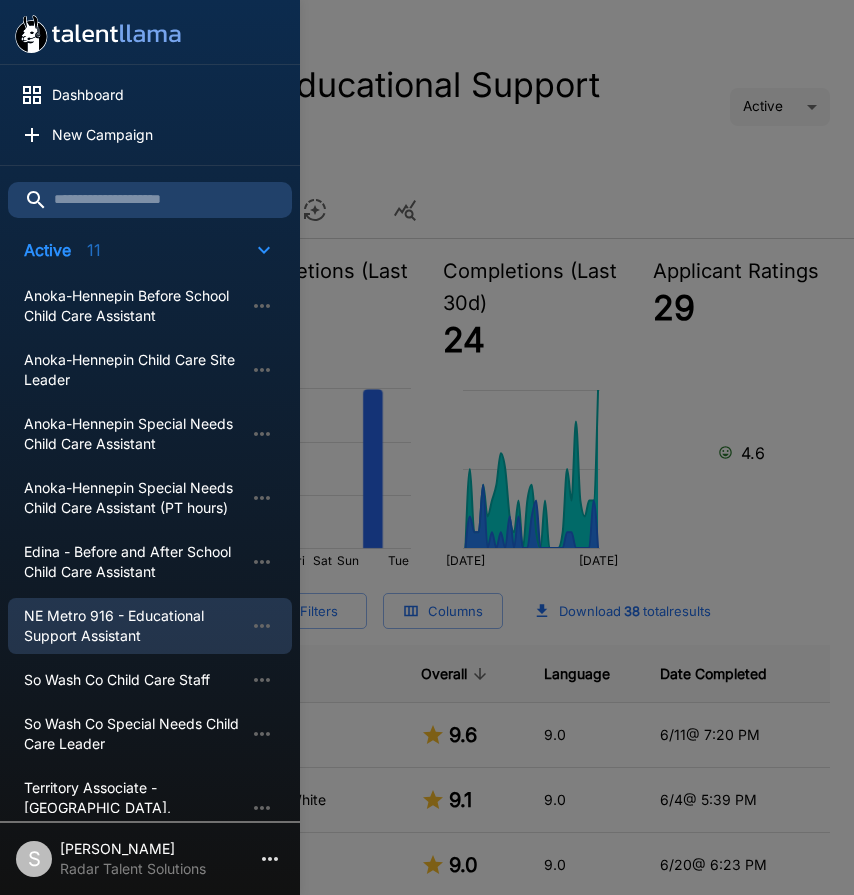 click at bounding box center [427, 447] 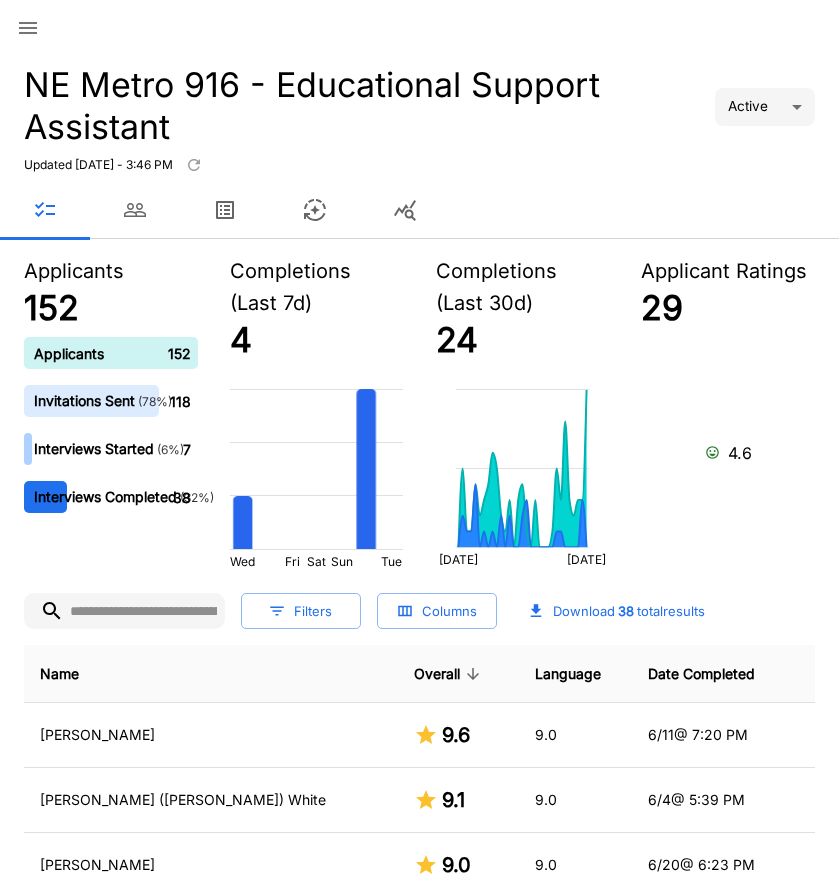 click 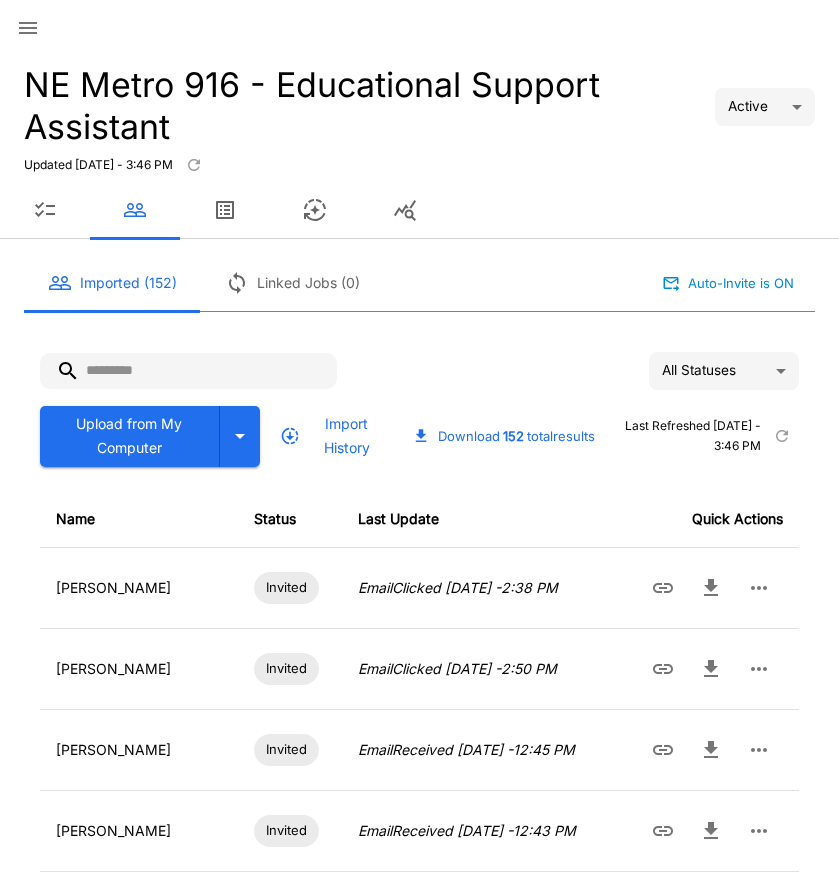 click at bounding box center [188, 371] 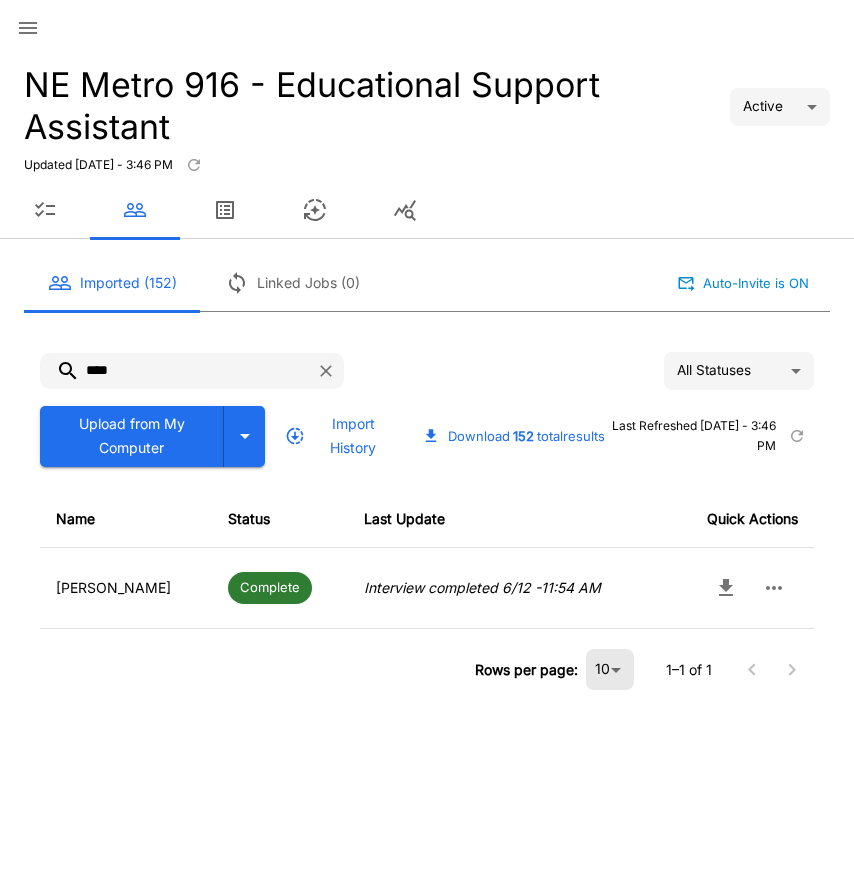 type on "****" 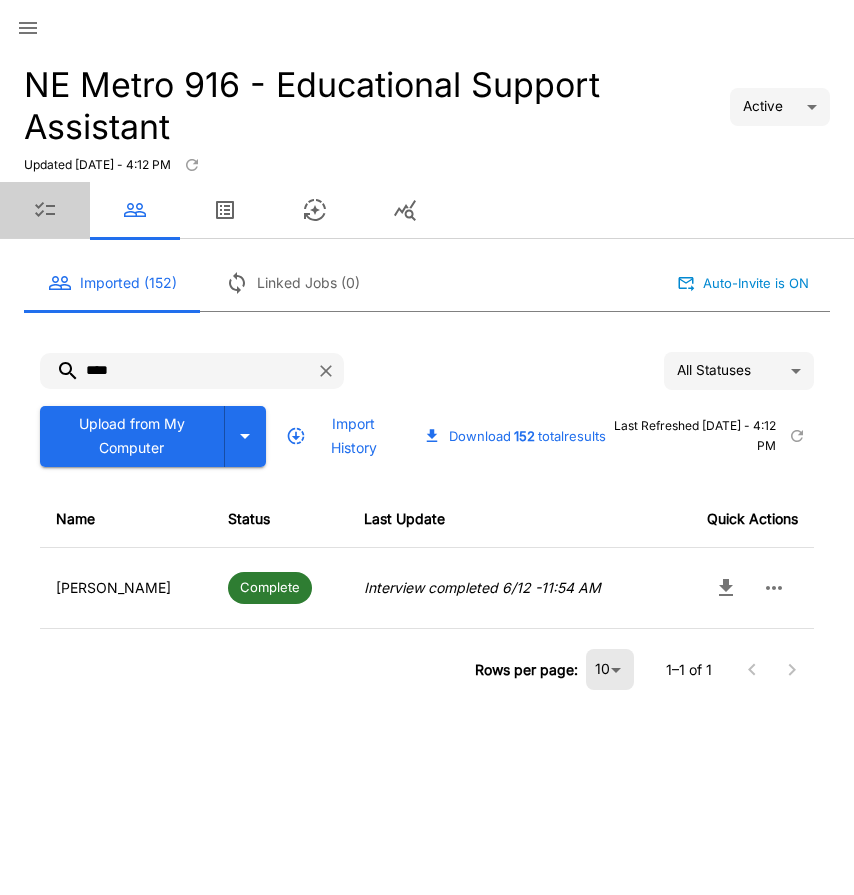 click 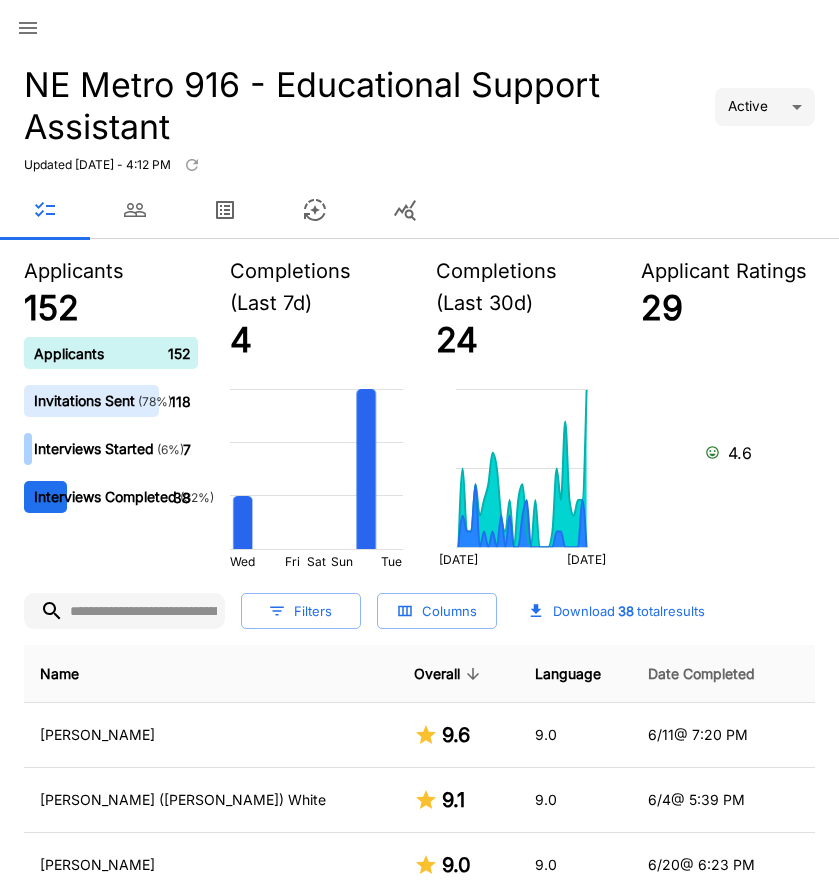 click on "Date Completed" at bounding box center [701, 674] 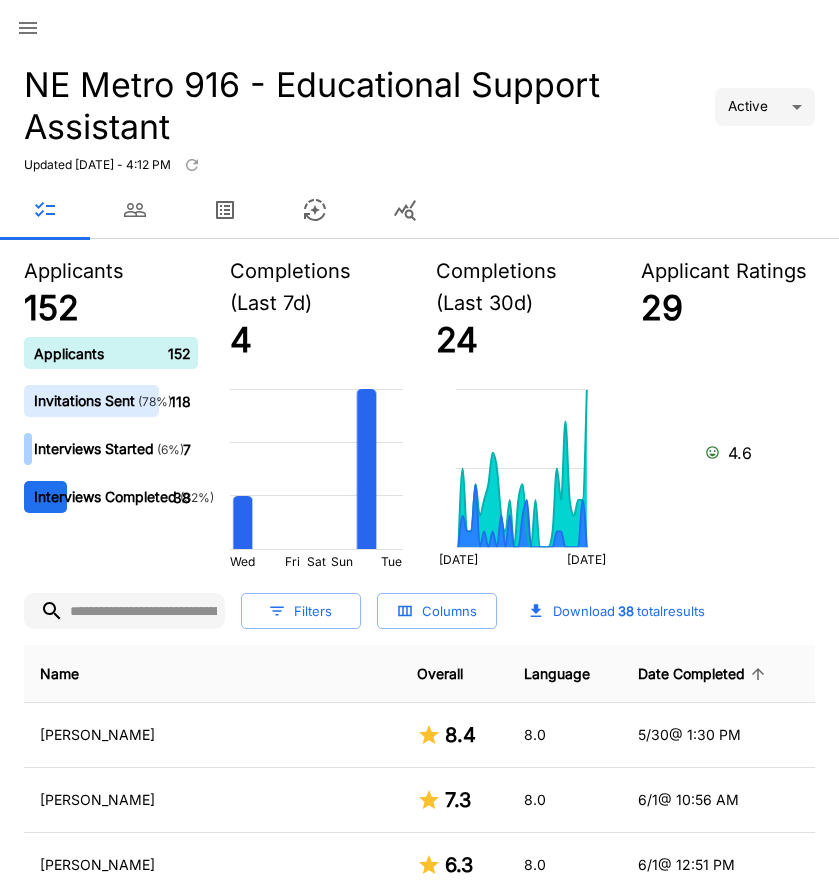 click on "Date Completed" at bounding box center [704, 674] 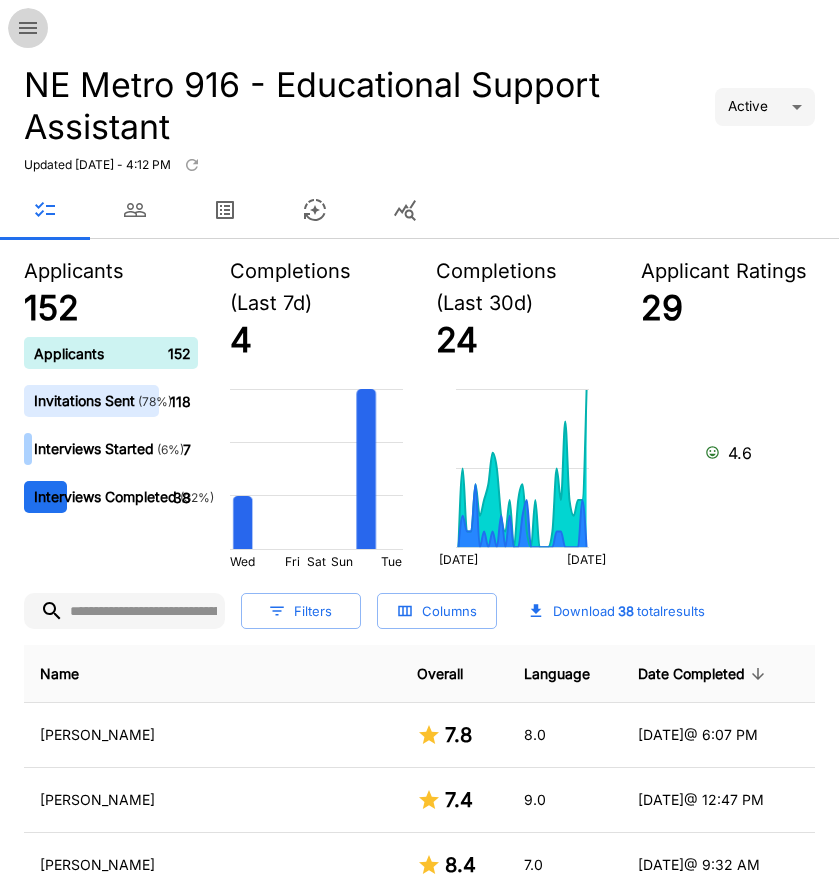 click 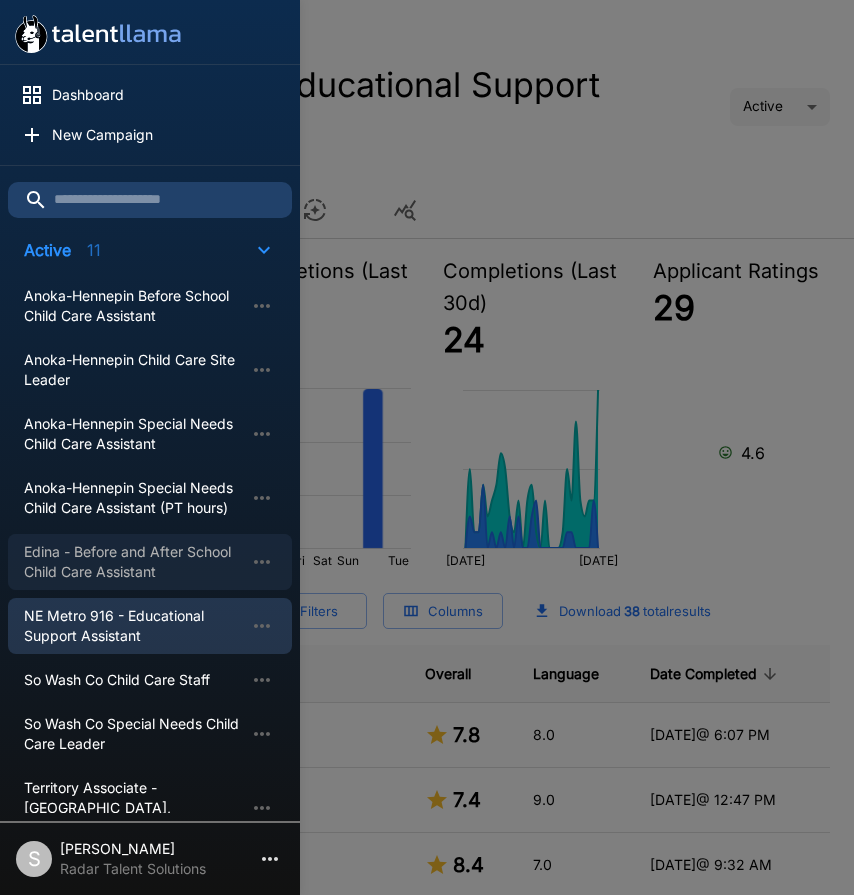click on "Edina - Before and After School Child Care Assistant" at bounding box center (134, 562) 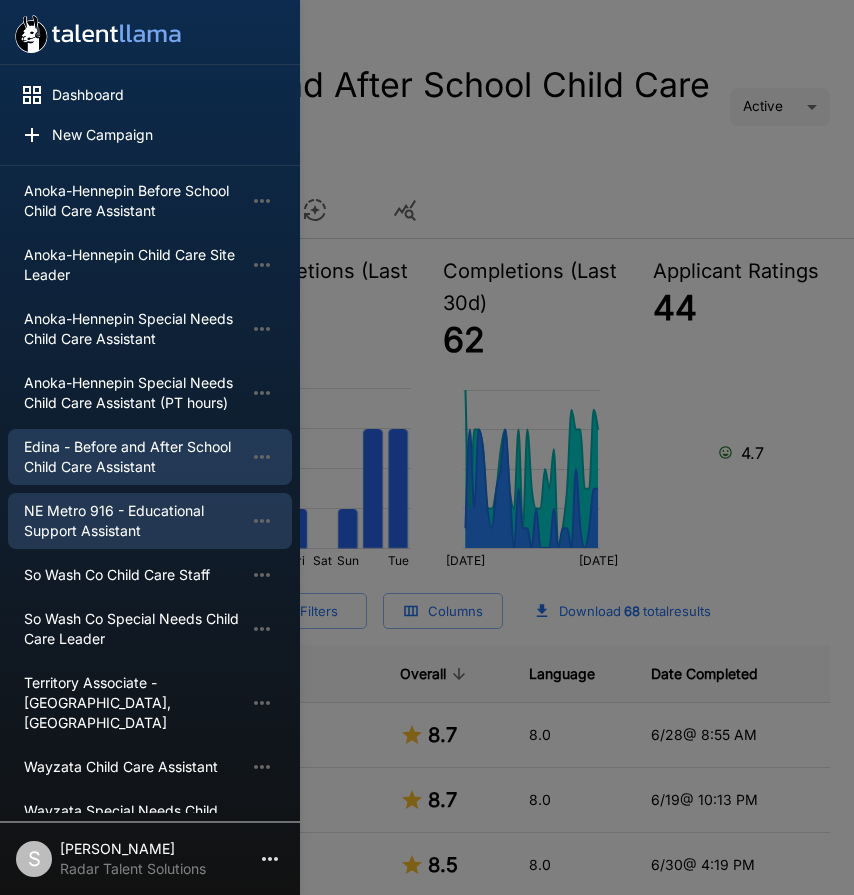 scroll, scrollTop: 400, scrollLeft: 0, axis: vertical 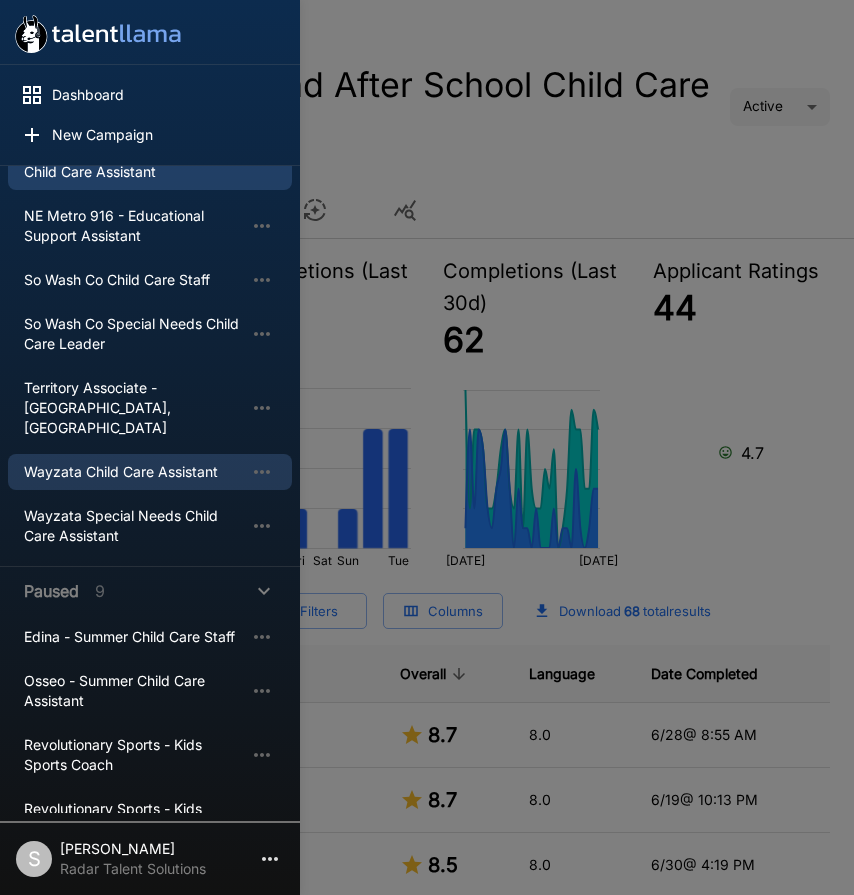 click on "Wayzata Child Care Assistant" at bounding box center (134, 472) 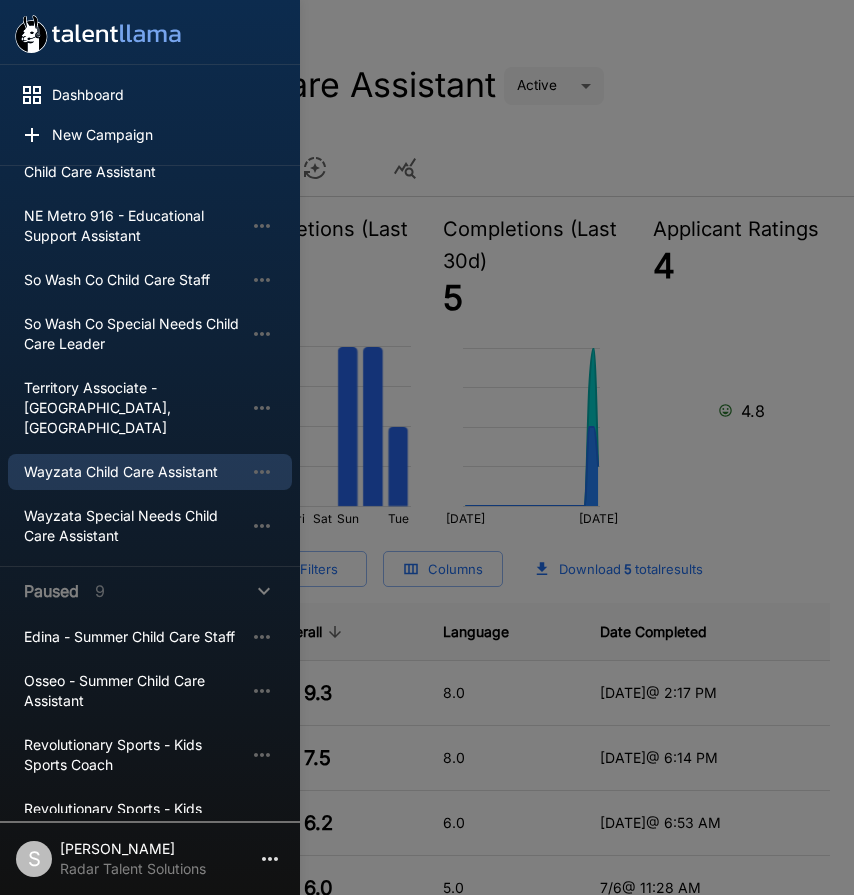 click at bounding box center (427, 447) 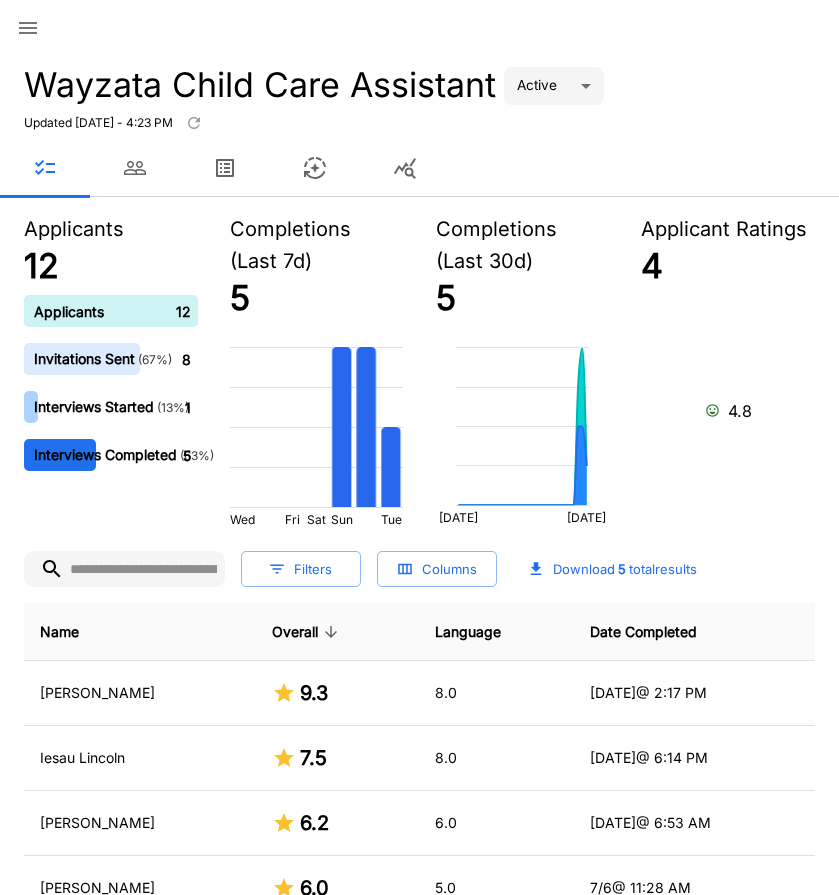 click 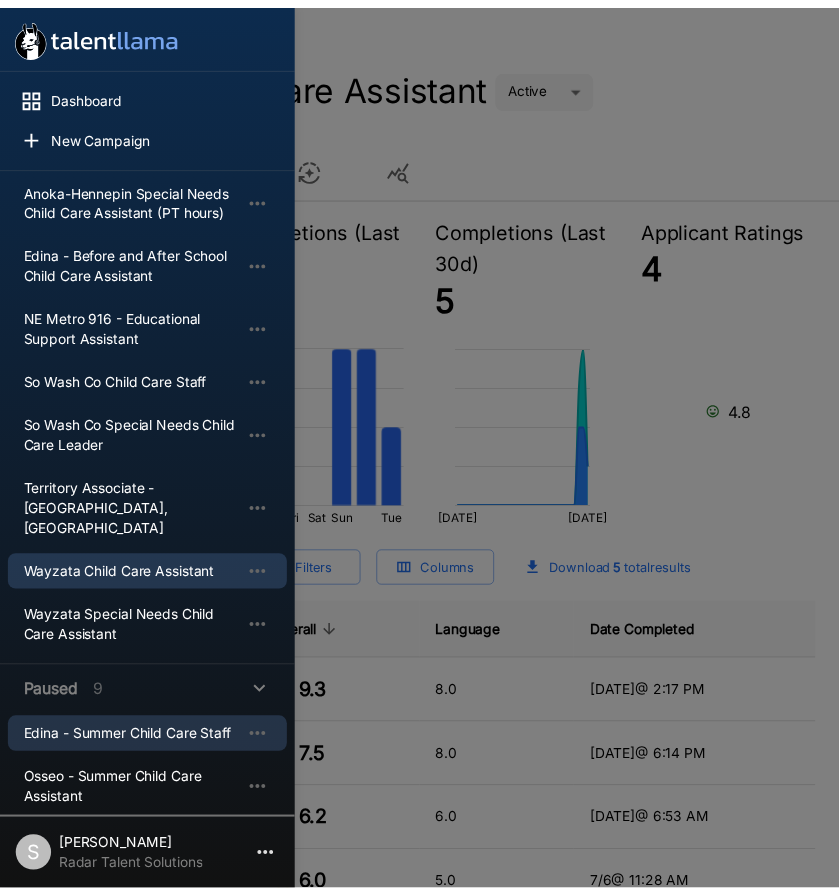 scroll, scrollTop: 300, scrollLeft: 0, axis: vertical 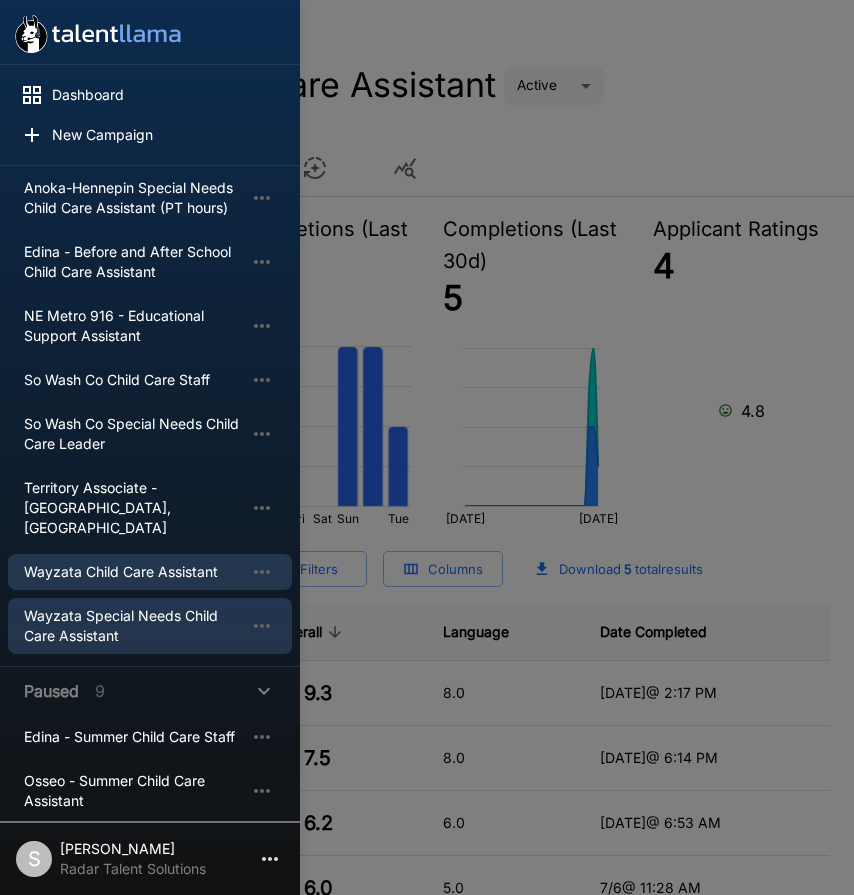 click on "Wayzata Special Needs Child Care Assistant" at bounding box center [134, 626] 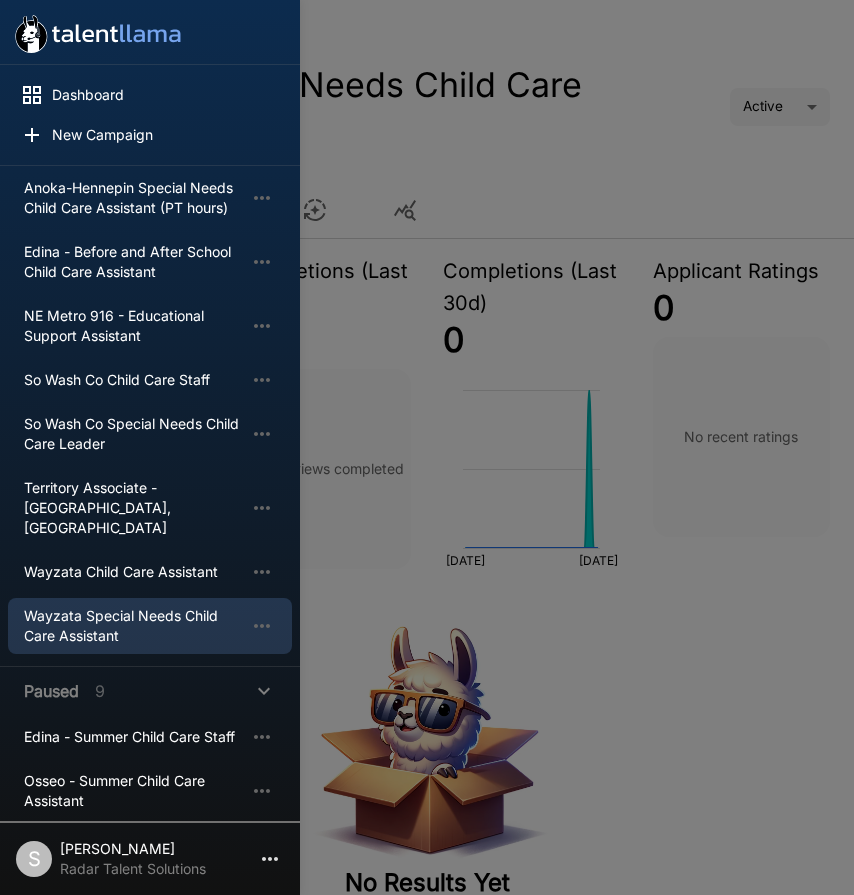 click at bounding box center (427, 447) 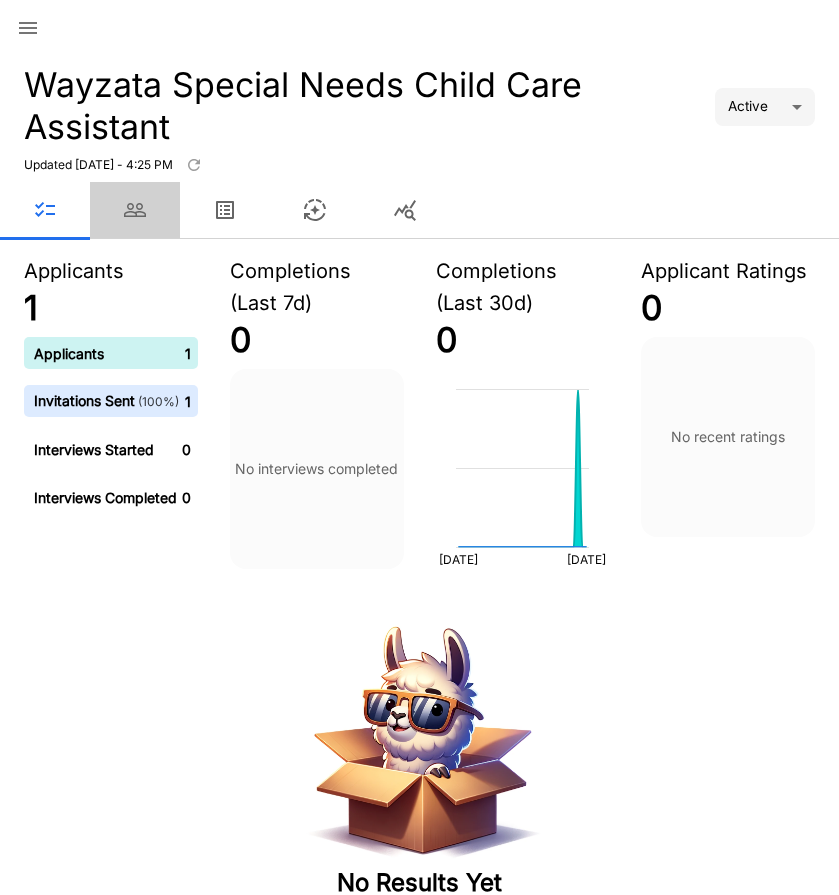 click 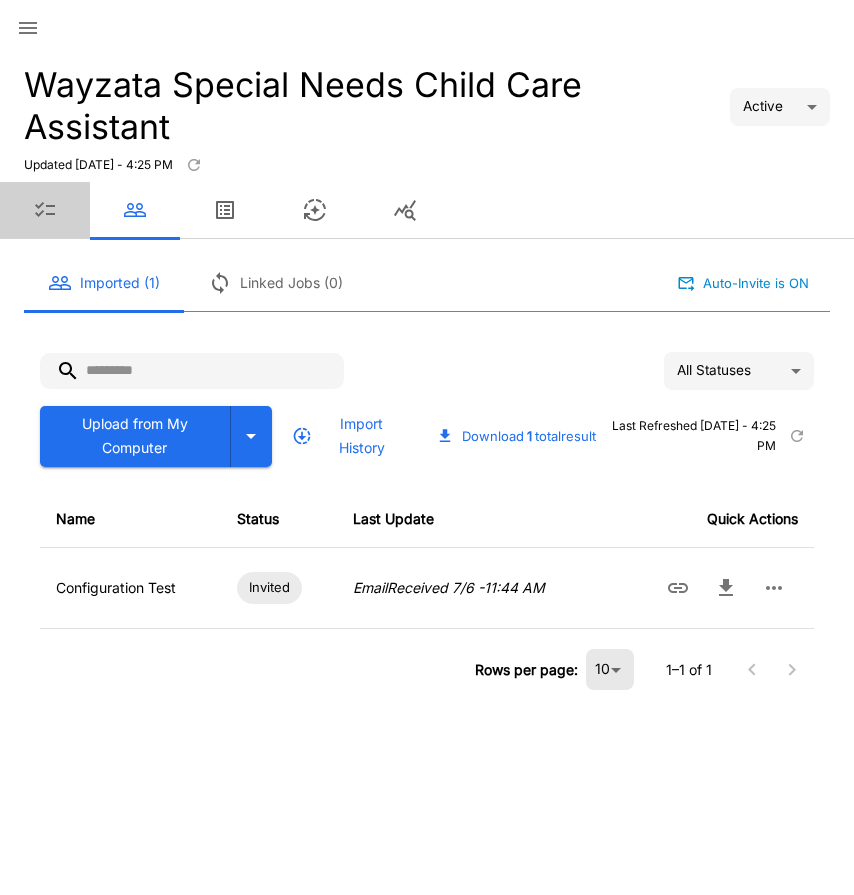 click 